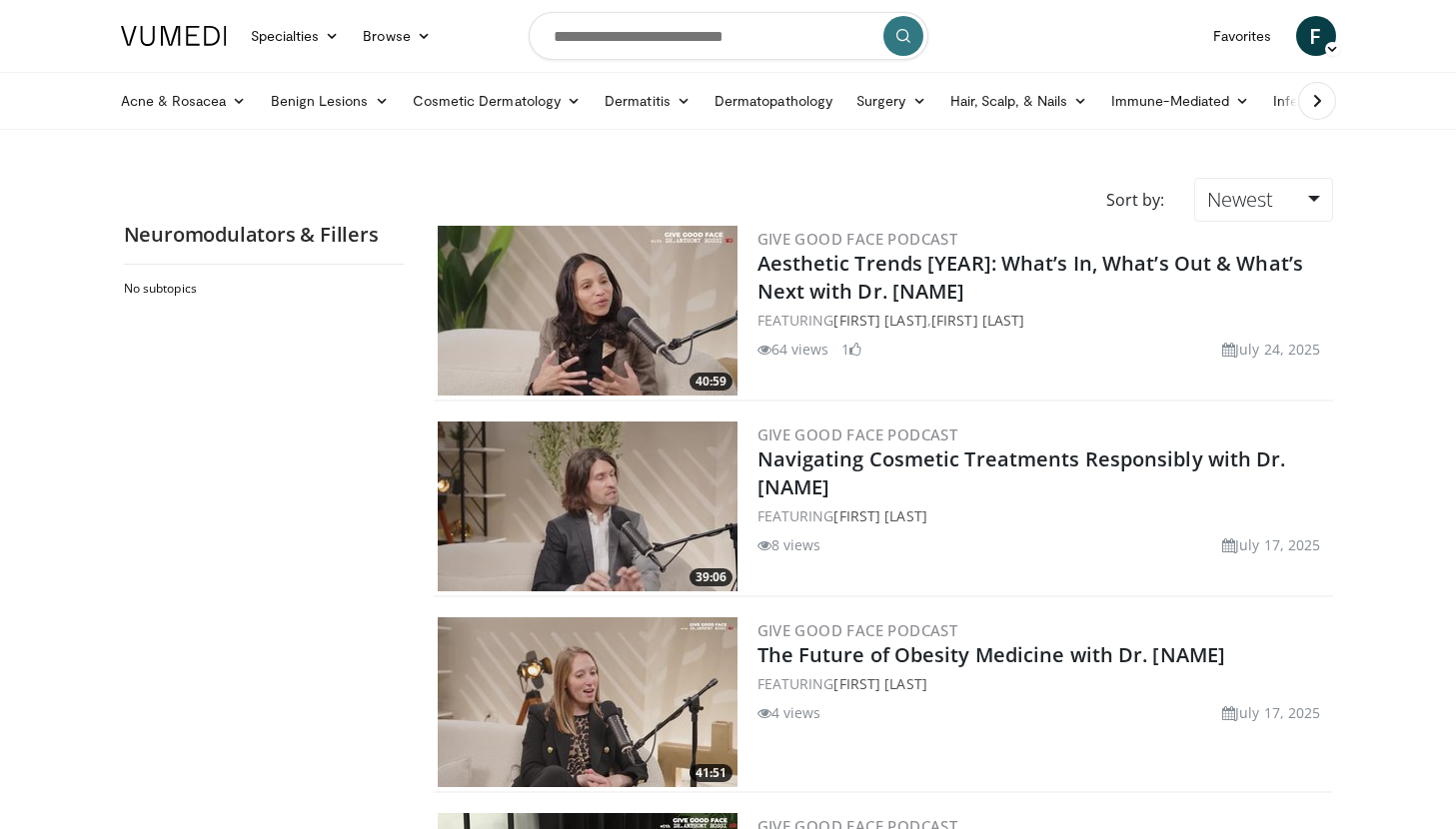 scroll, scrollTop: 0, scrollLeft: 0, axis: both 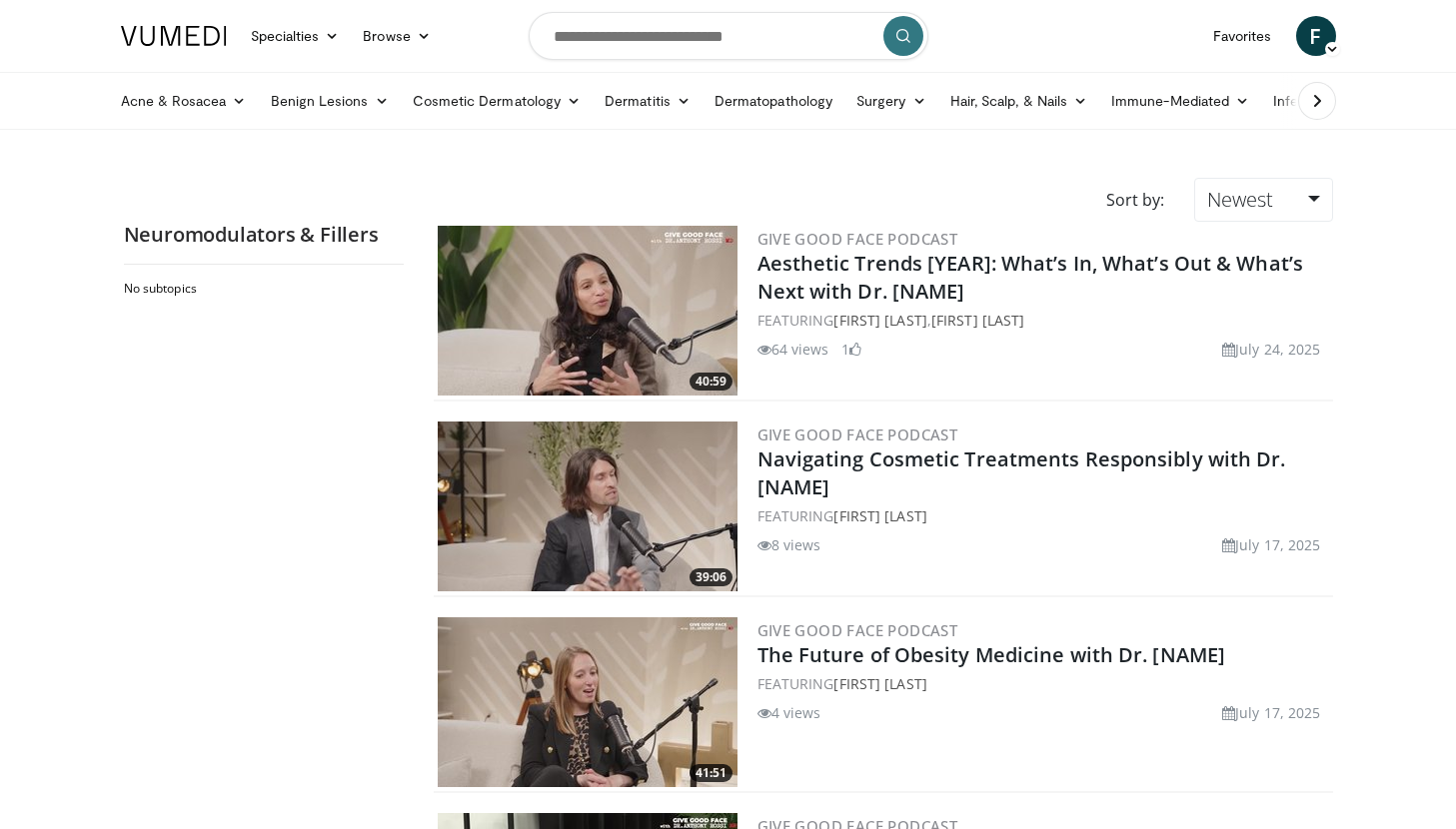click at bounding box center [588, 311] 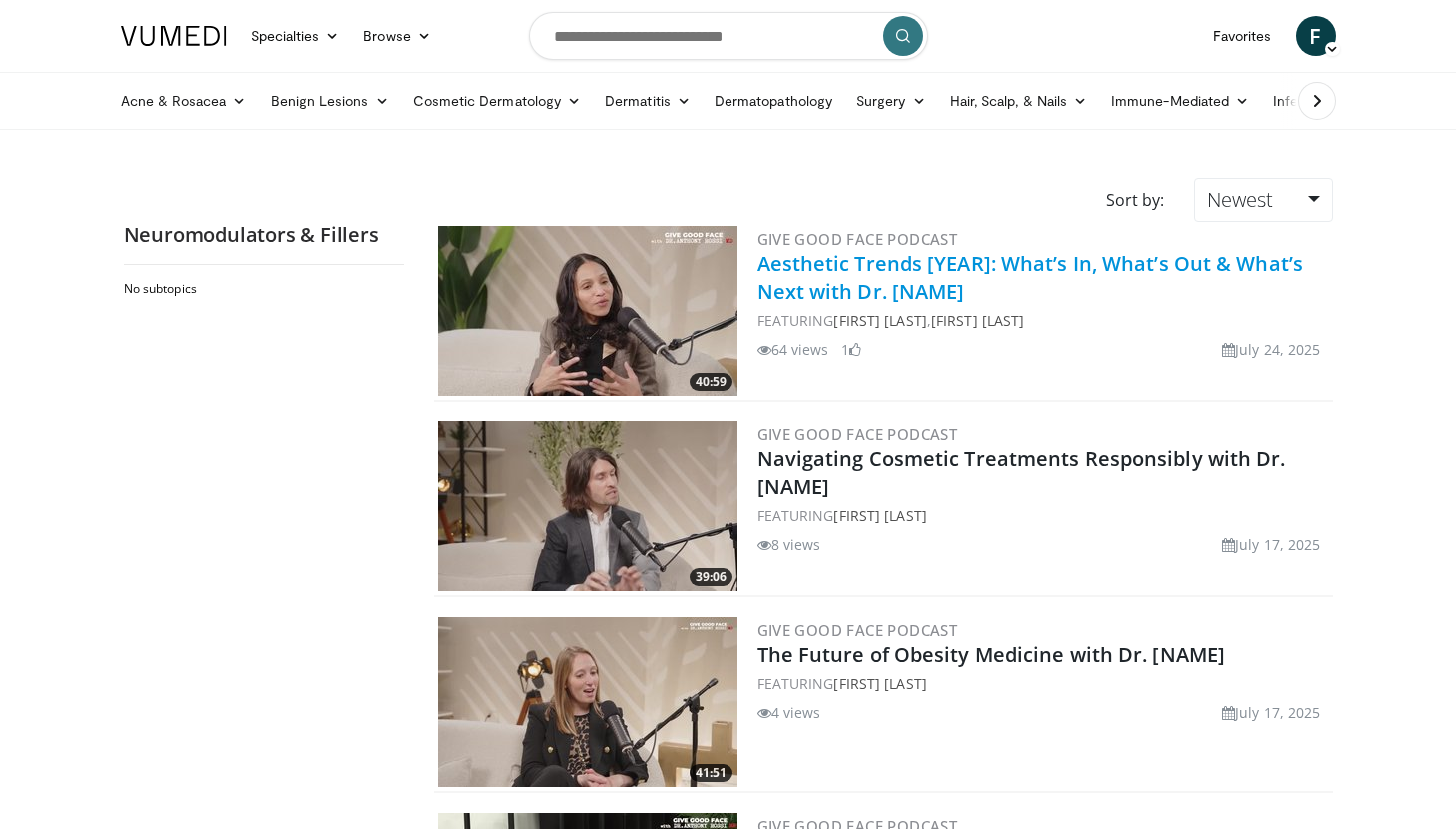 click on "Aesthetic Trends [YEAR]: What’s In, What’s Out & What’s Next with Dr. [NAME]" at bounding box center (1030, 277) 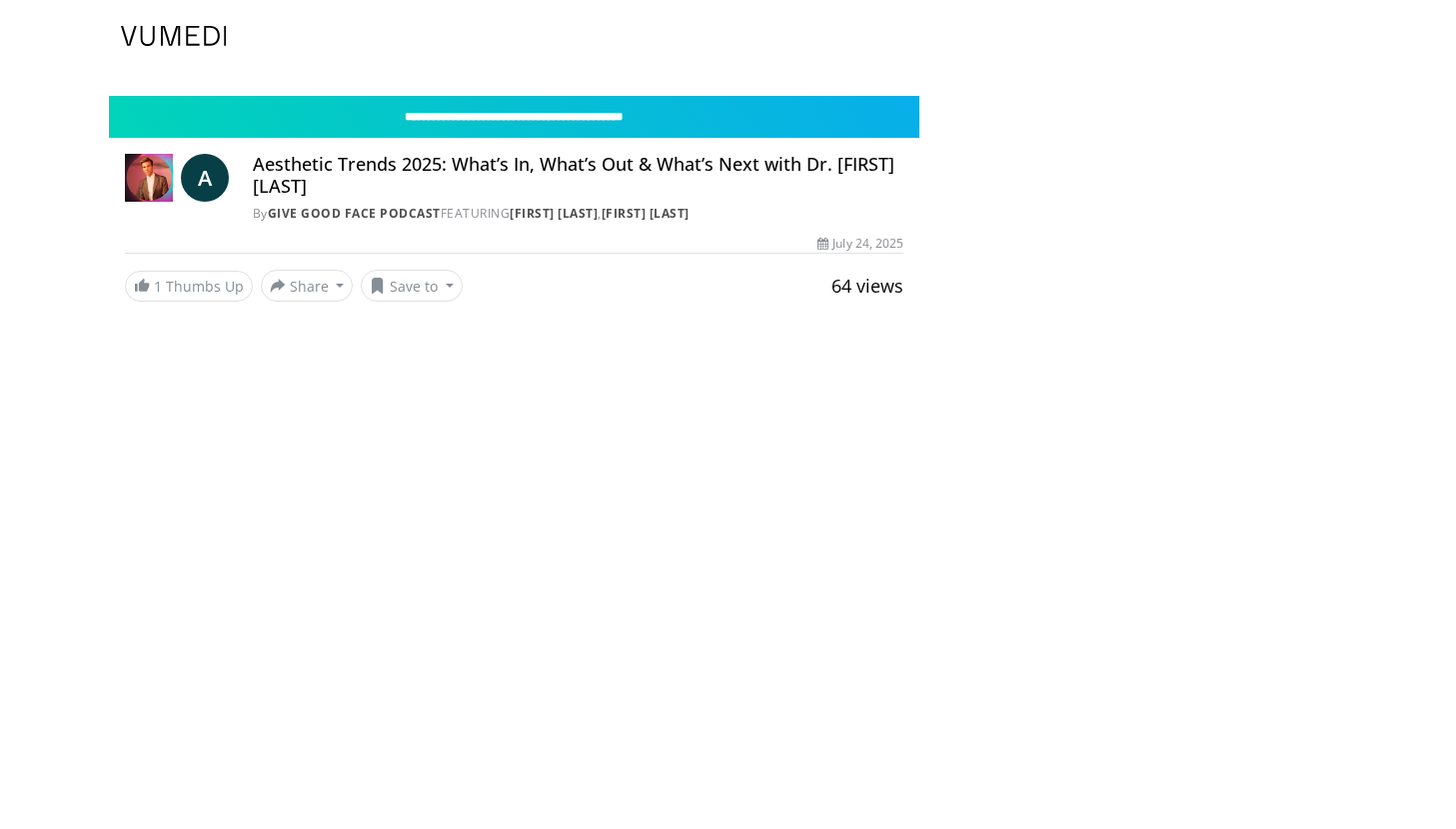 scroll, scrollTop: 0, scrollLeft: 0, axis: both 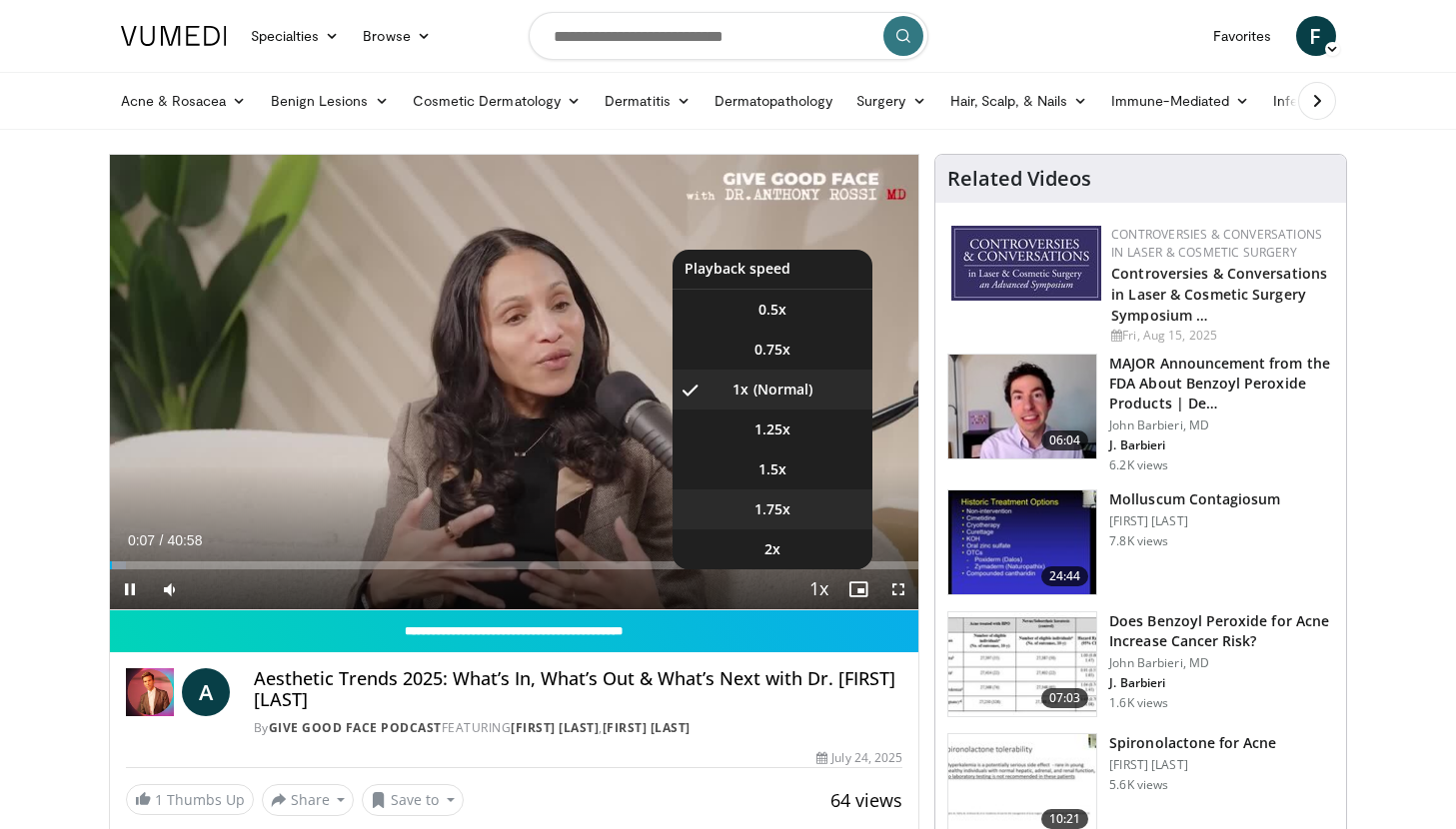 click on "1.75x" at bounding box center (772, 509) 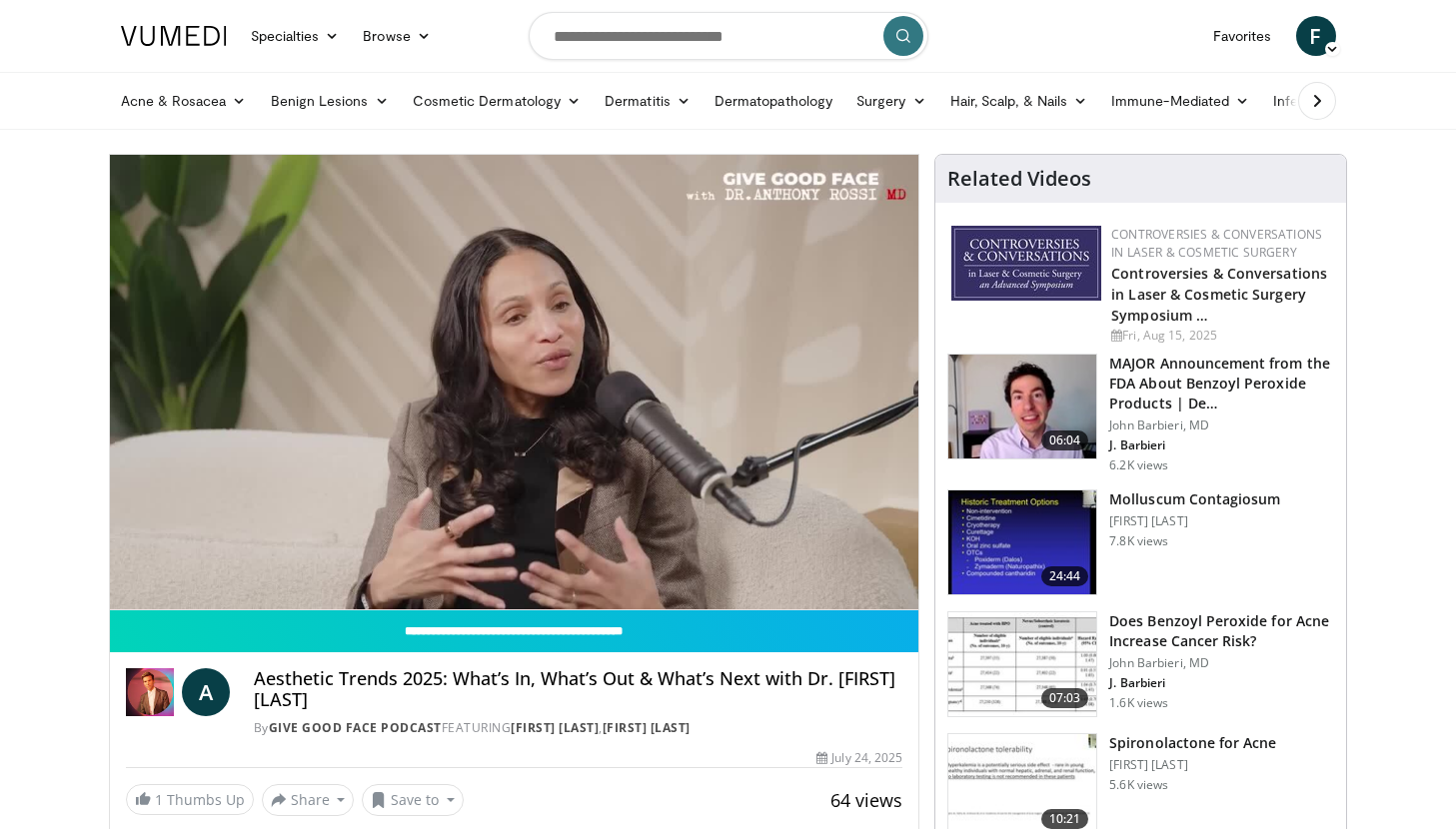 click on "**********" at bounding box center (515, 383) 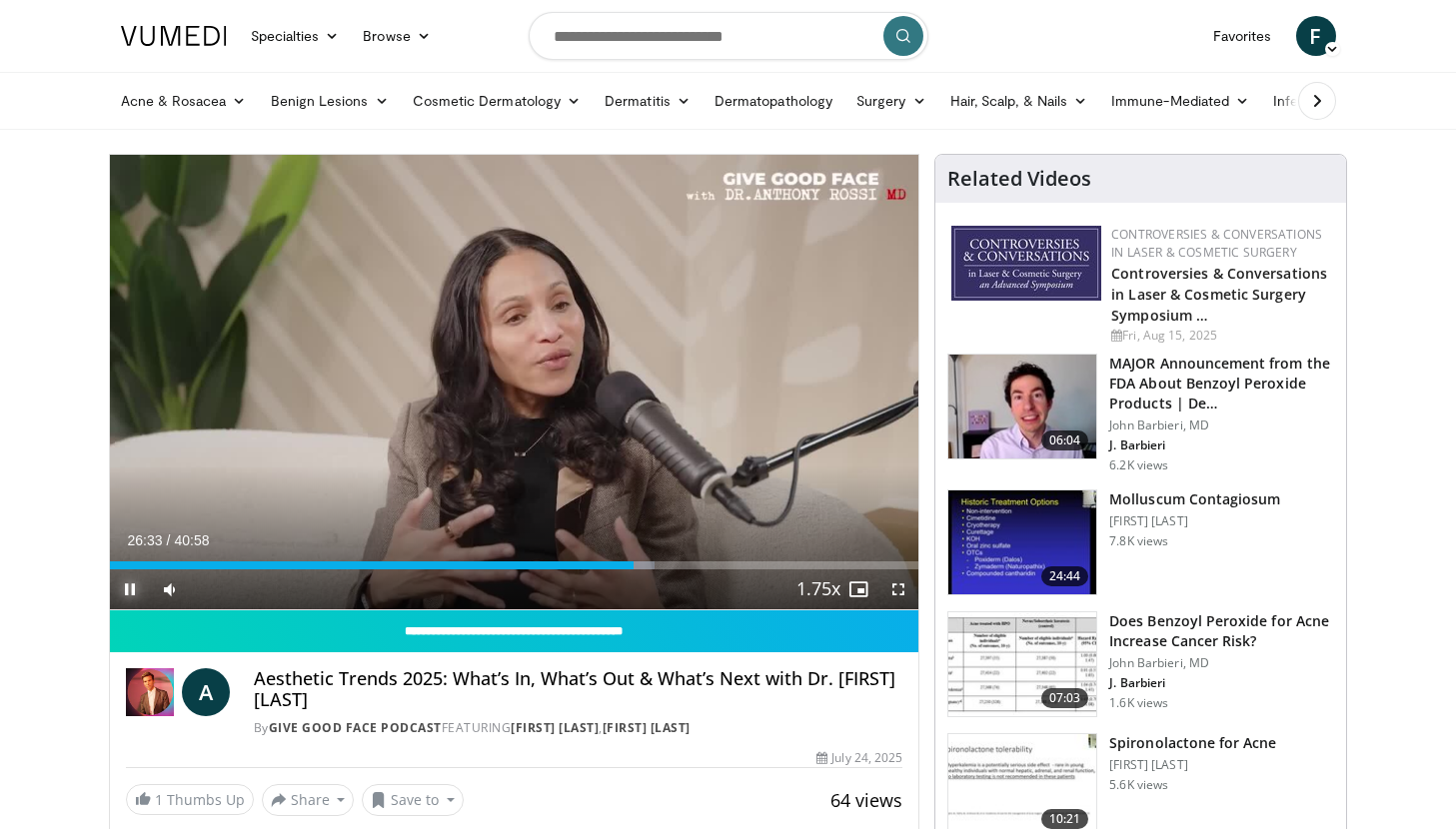 click at bounding box center (130, 589) 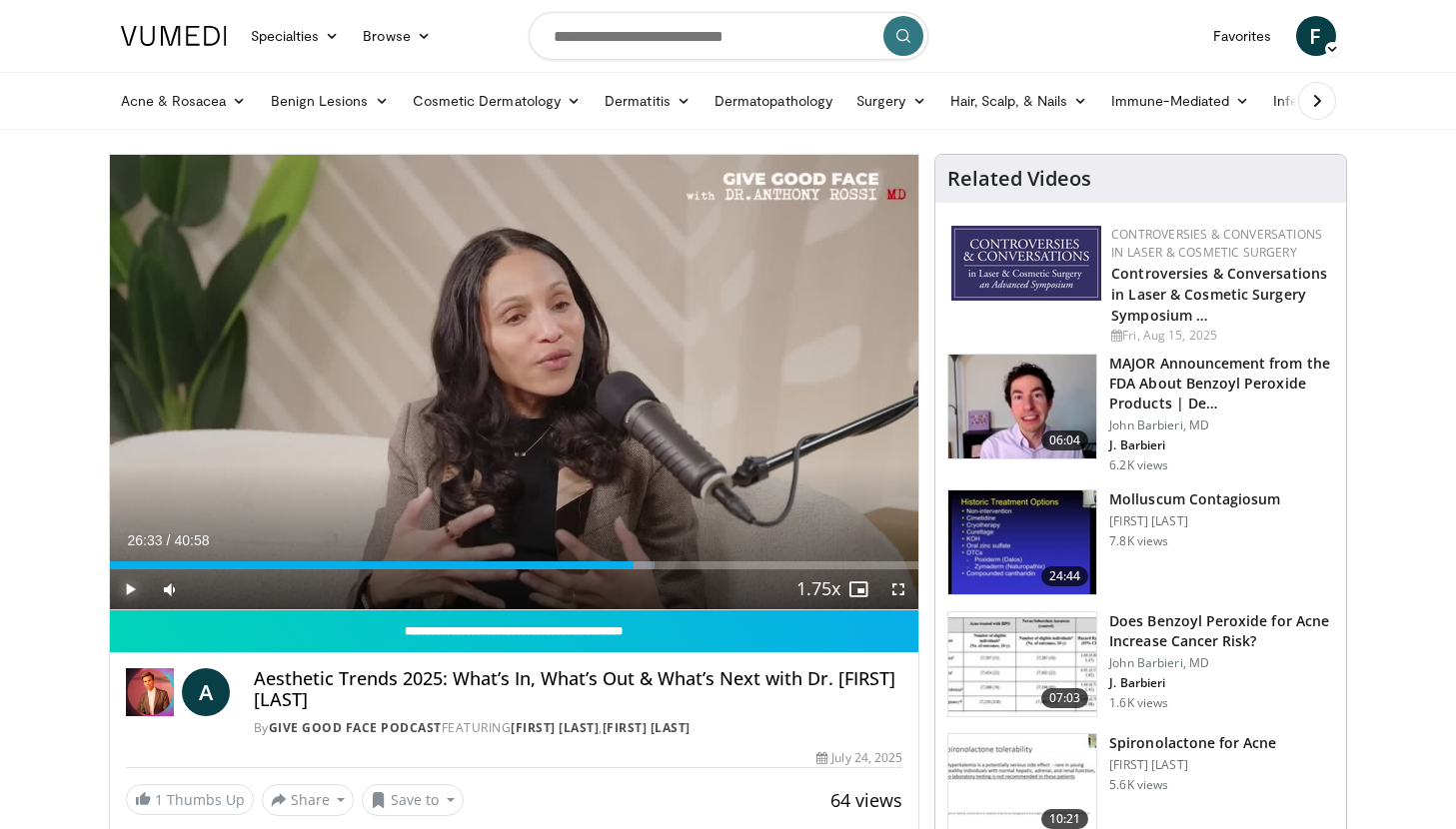 click at bounding box center (130, 589) 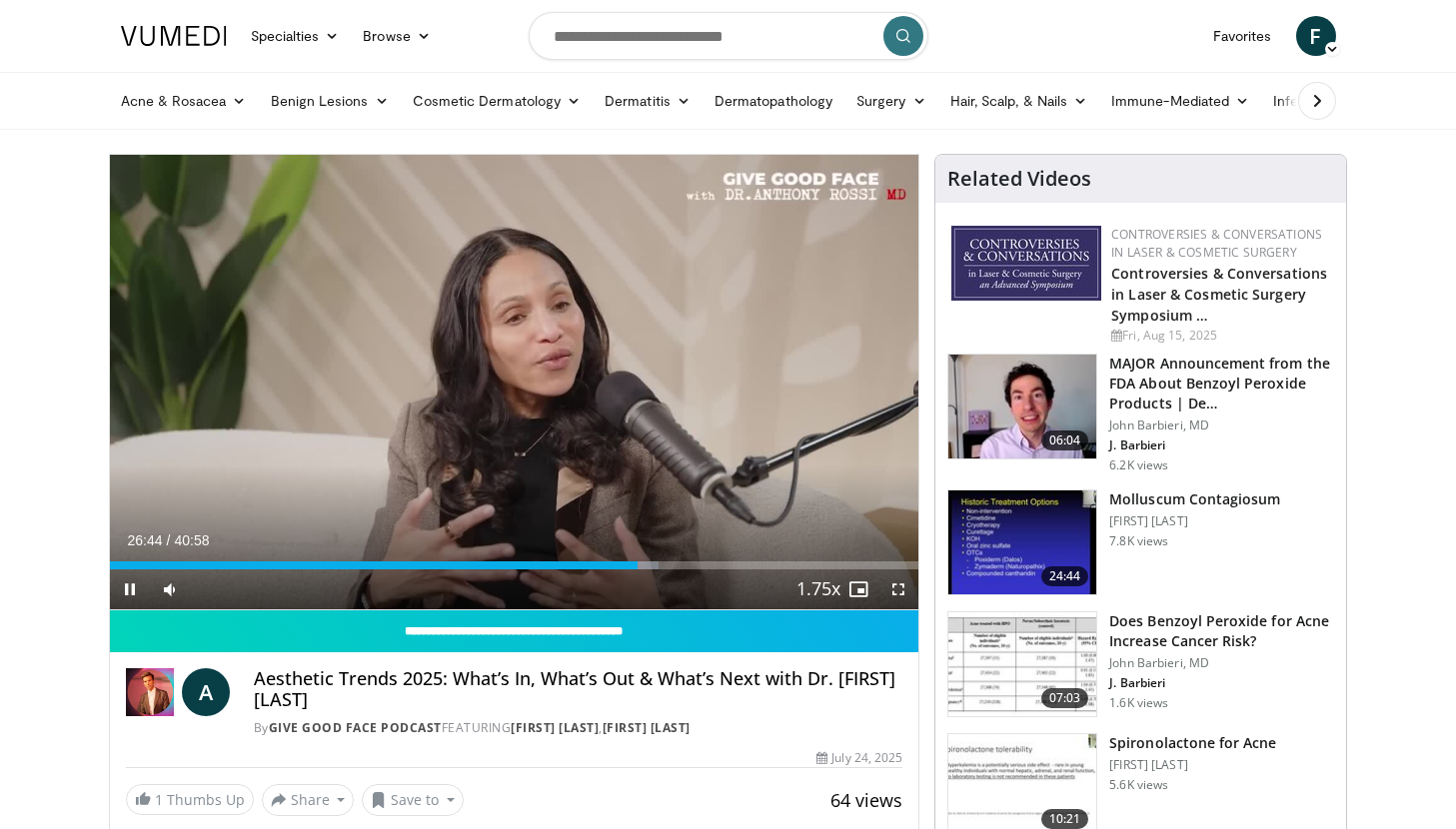 drag, startPoint x: 639, startPoint y: 570, endPoint x: 597, endPoint y: 560, distance: 43.174066 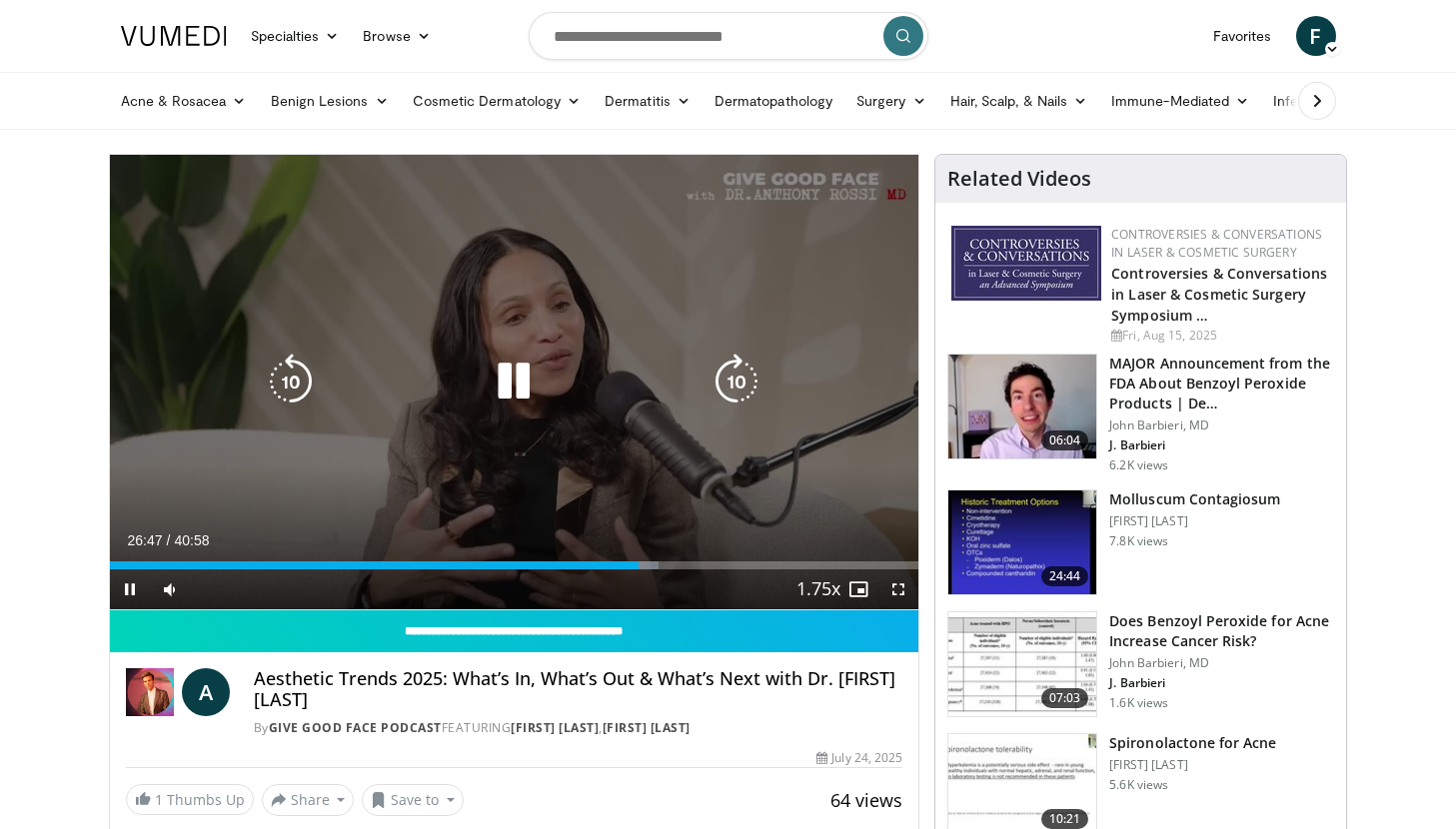 click on "26:47" at bounding box center (374, 565) 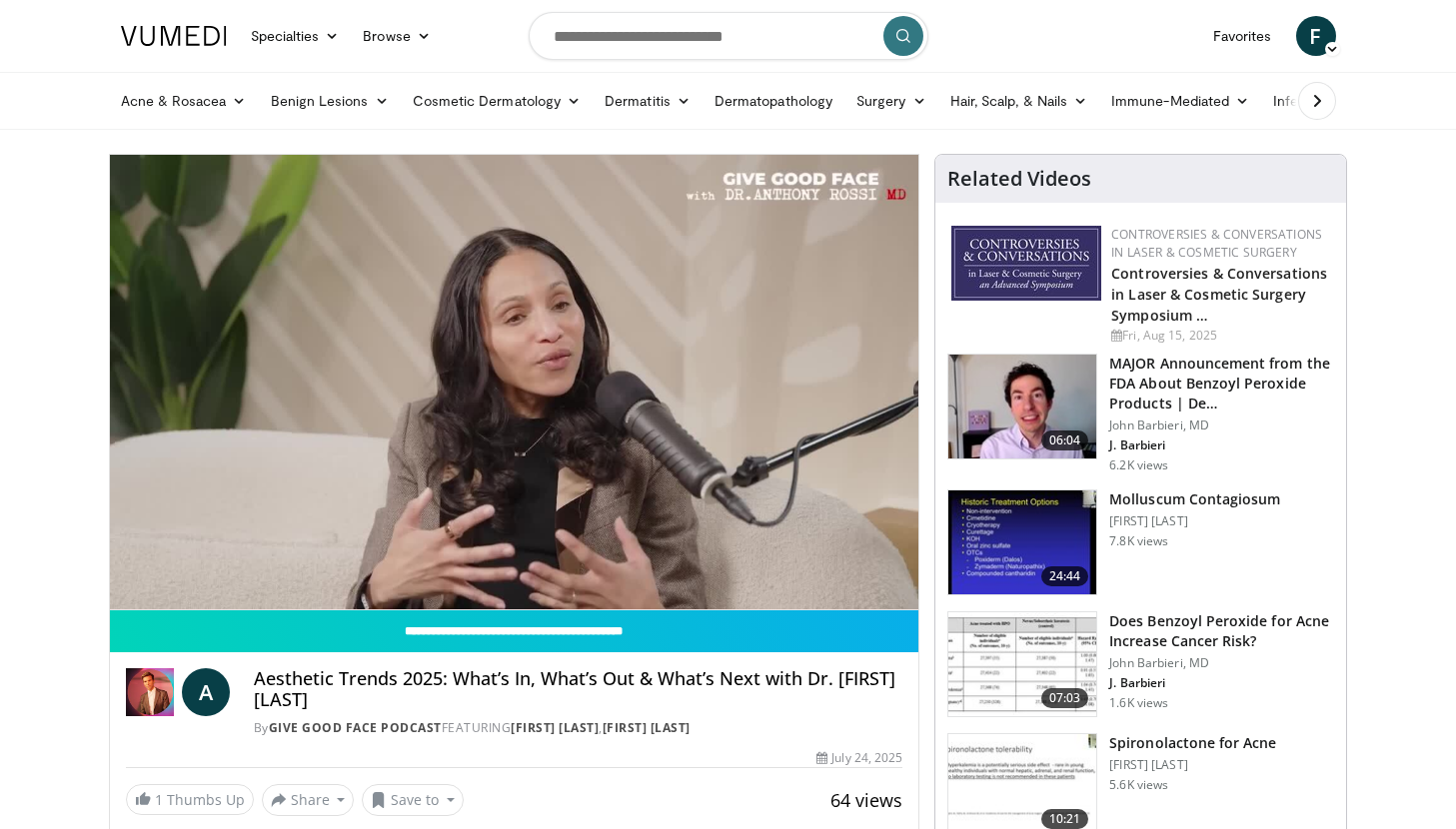 click on "10 seconds
Tap to unmute" at bounding box center (515, 382) 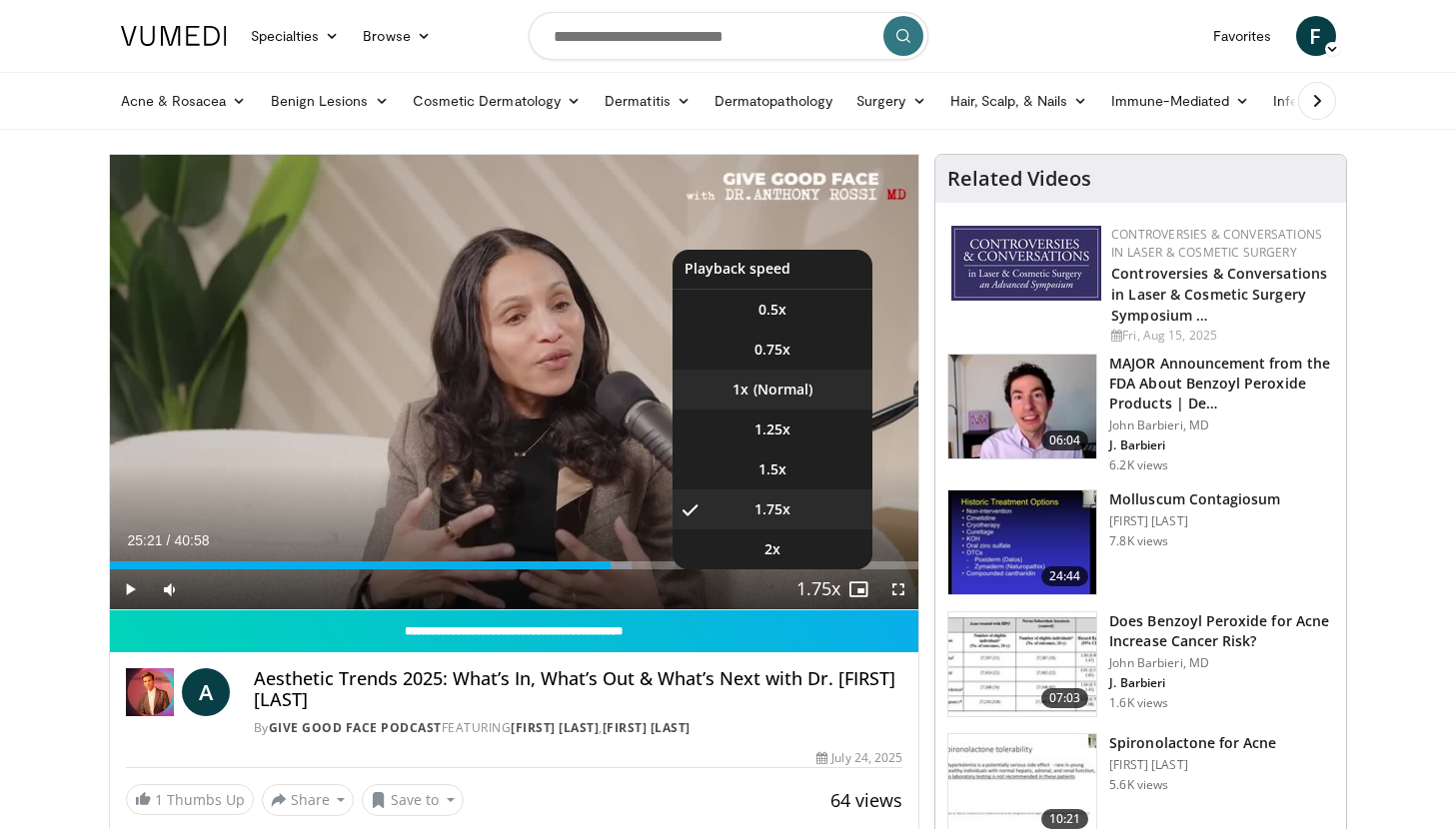 click on "1x" at bounding box center (772, 390) 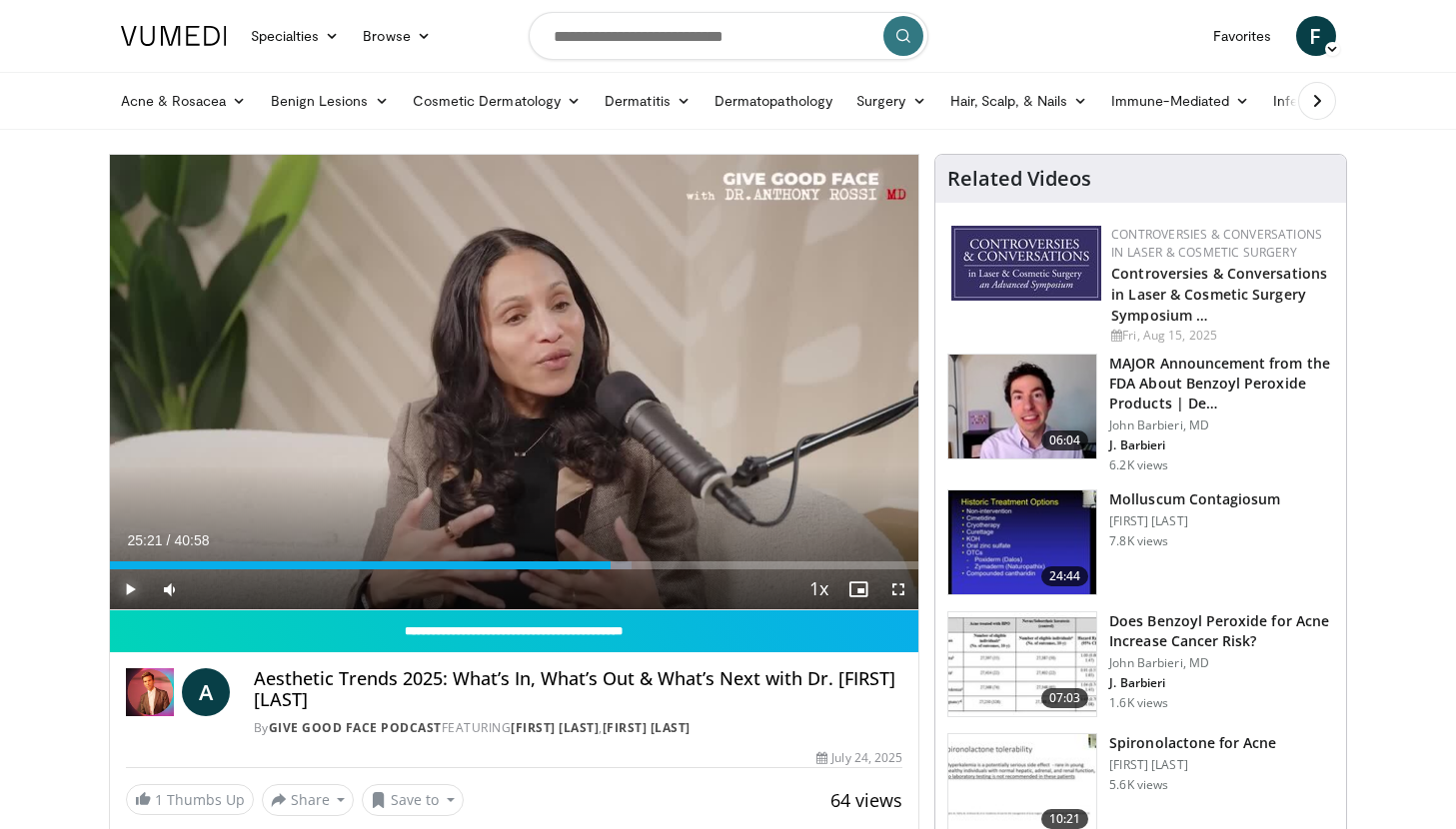 click at bounding box center [130, 589] 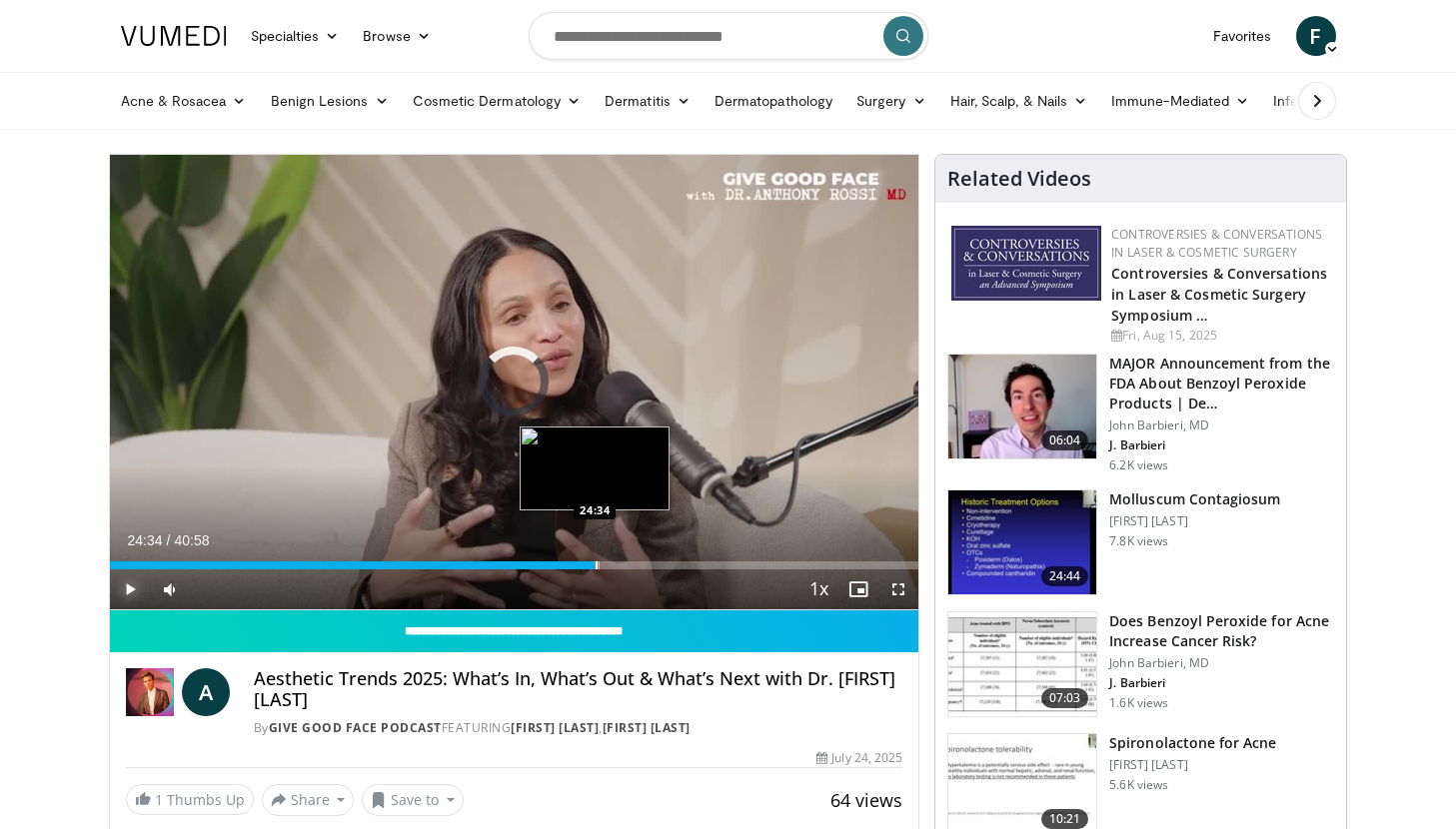 drag, startPoint x: 613, startPoint y: 565, endPoint x: 596, endPoint y: 565, distance: 17 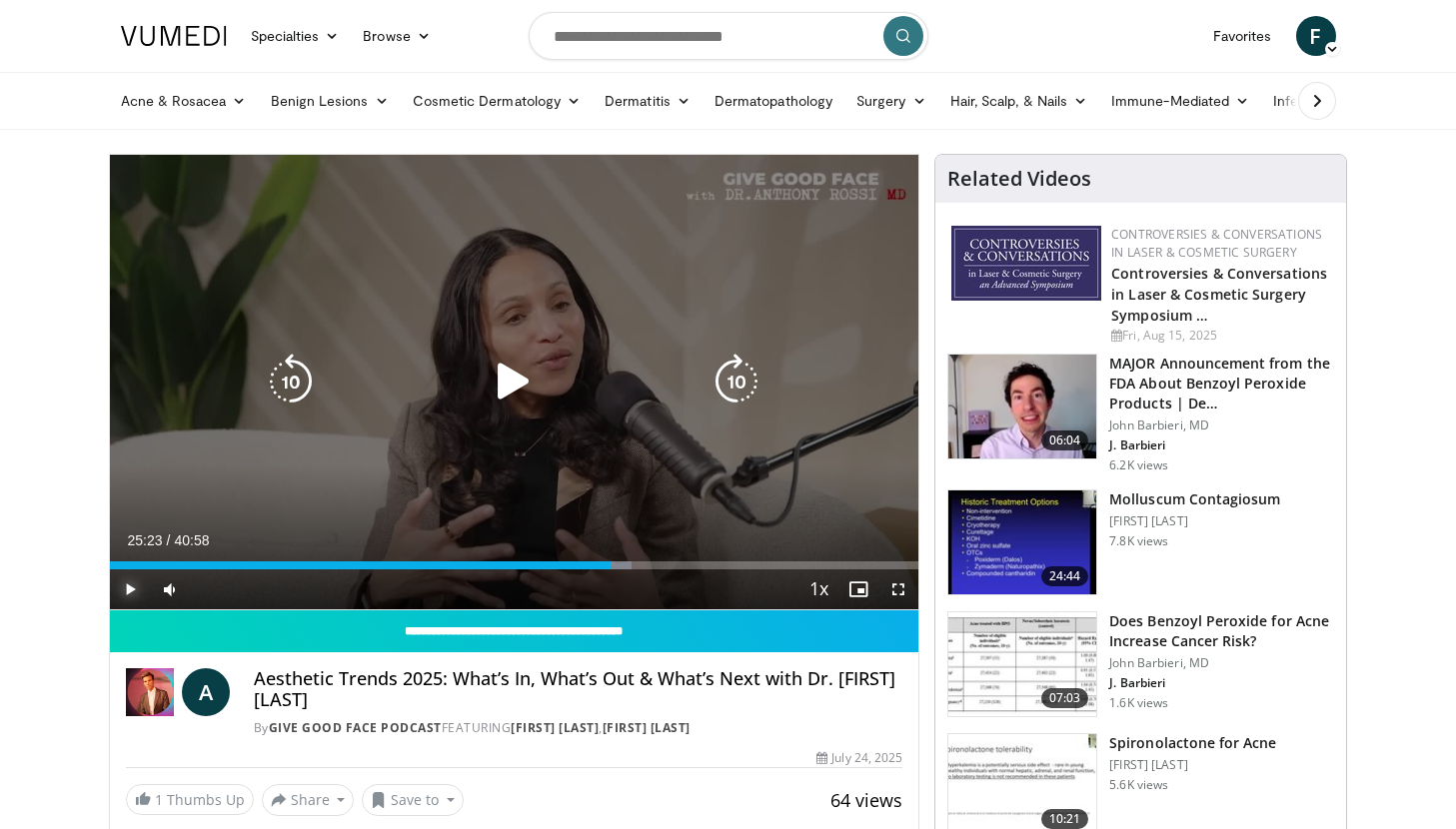 click at bounding box center [0, 0] 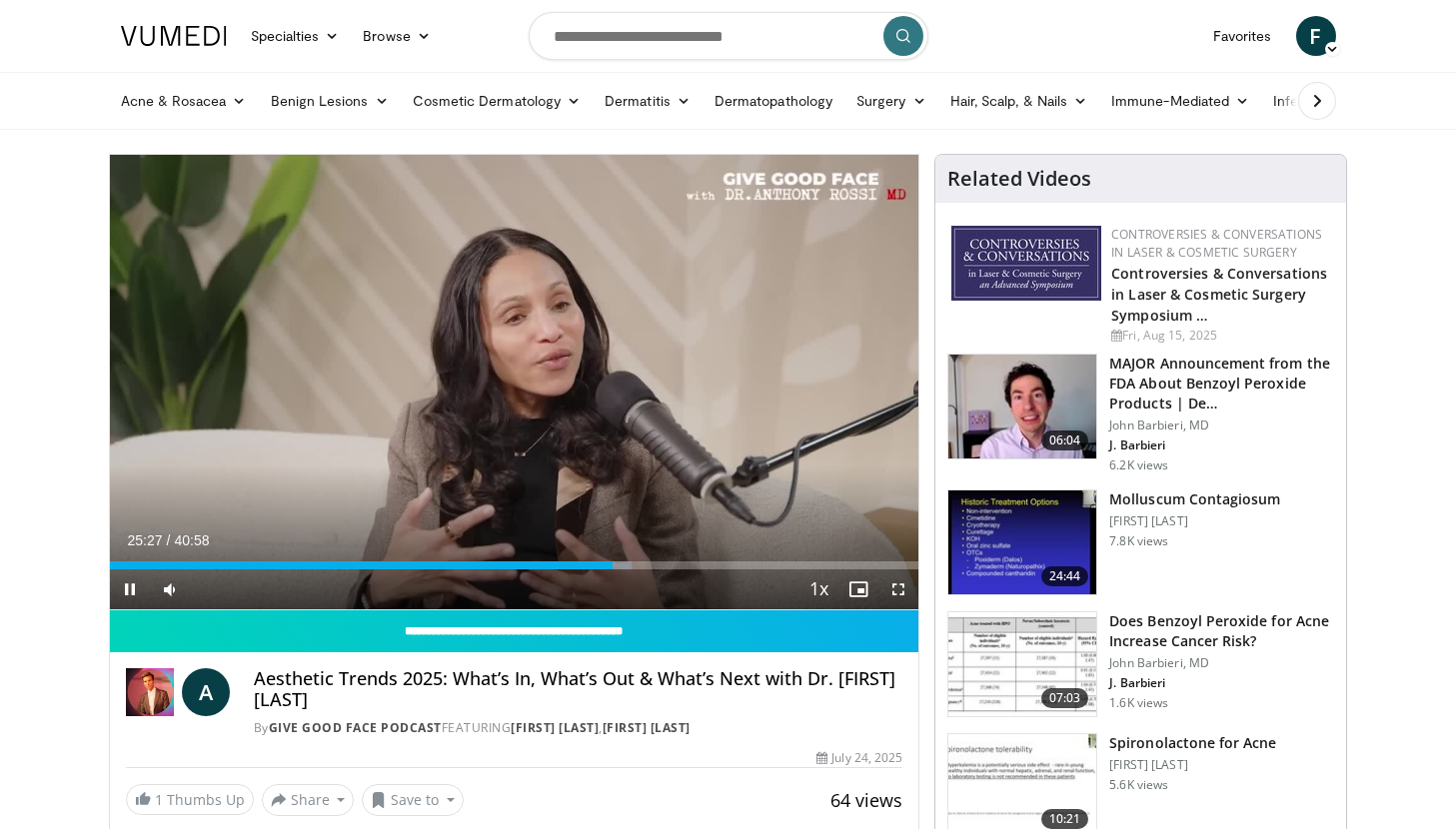 drag, startPoint x: 611, startPoint y: 561, endPoint x: 648, endPoint y: 556, distance: 37.336309 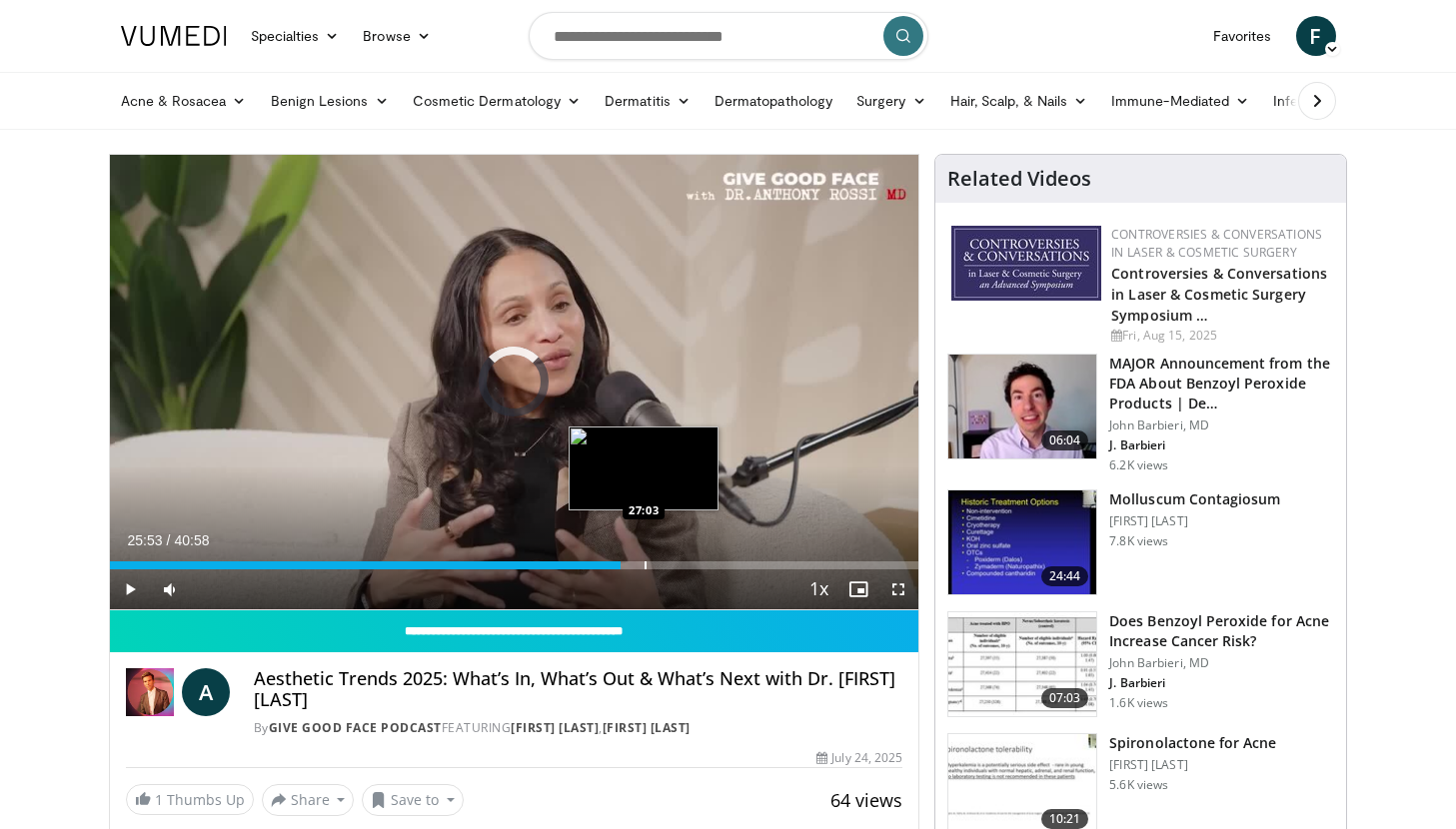 drag, startPoint x: 621, startPoint y: 565, endPoint x: 644, endPoint y: 566, distance: 23.021729 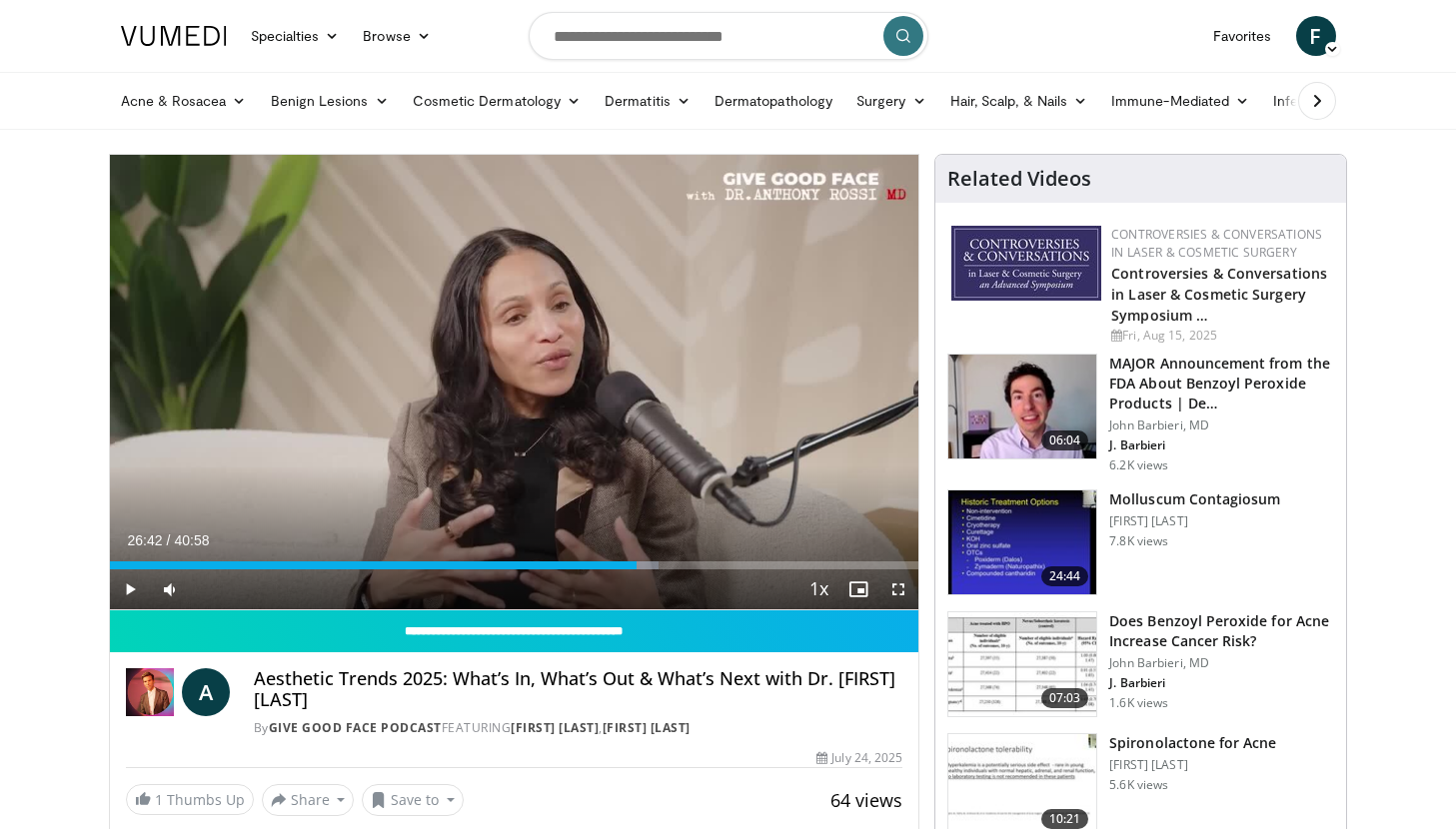 click on "Current Time  26:42 / Duration  40:58 Play Skip Backward Skip Forward Mute 100% Loaded :  67.83% 26:42 27:03 Stream Type  LIVE Seek to live, currently behind live LIVE   1x Playback Rate 0.5x 0.75x 1x , selected 1.25x 1.5x 1.75x 2x Chapters Chapters Descriptions descriptions off , selected Captions captions settings , opens captions settings dialog captions off , selected Audio Track en (Main) , selected Fullscreen Enable picture-in-picture mode" at bounding box center (515, 589) 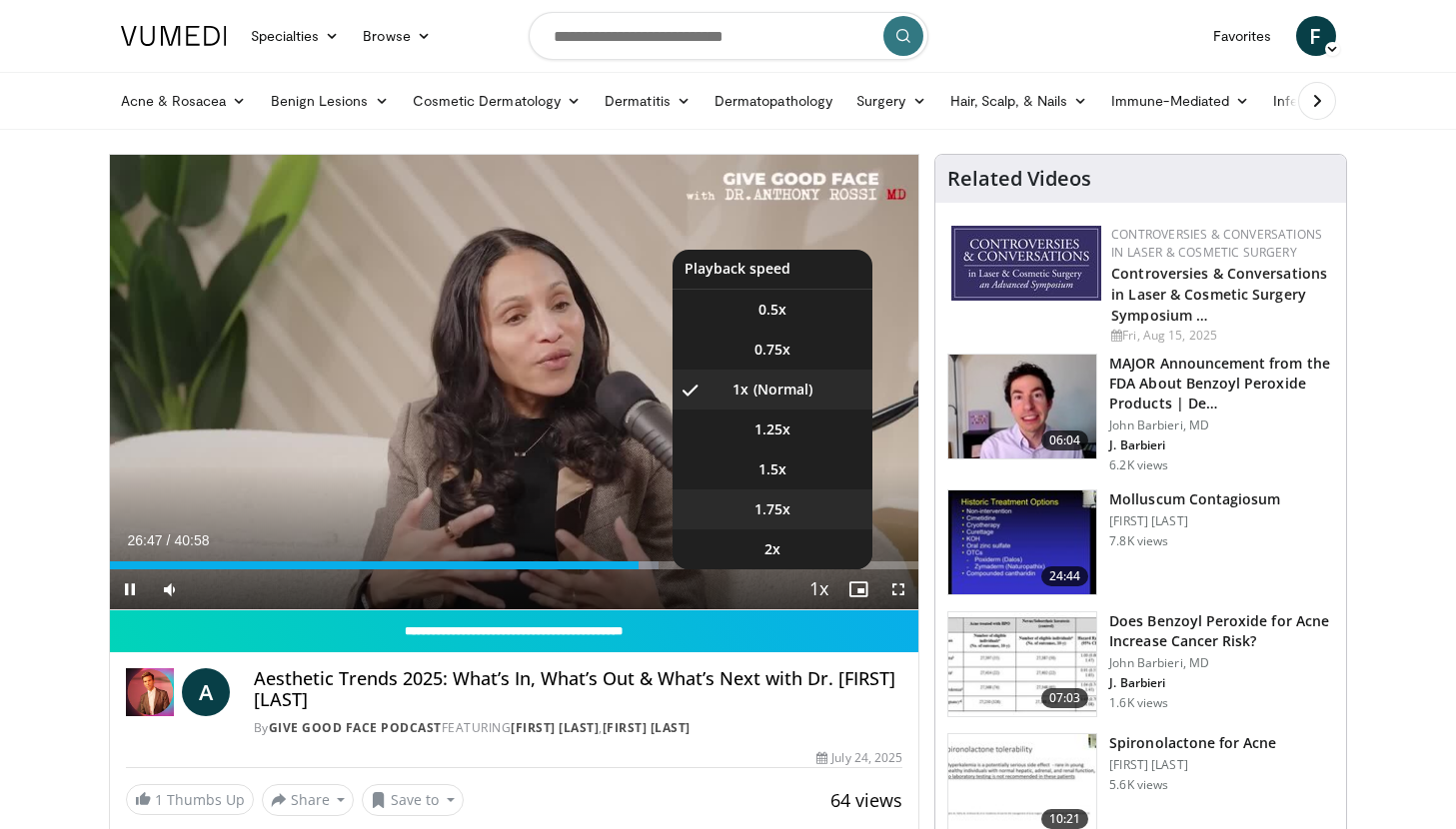 click on "1.75x" at bounding box center (772, 509) 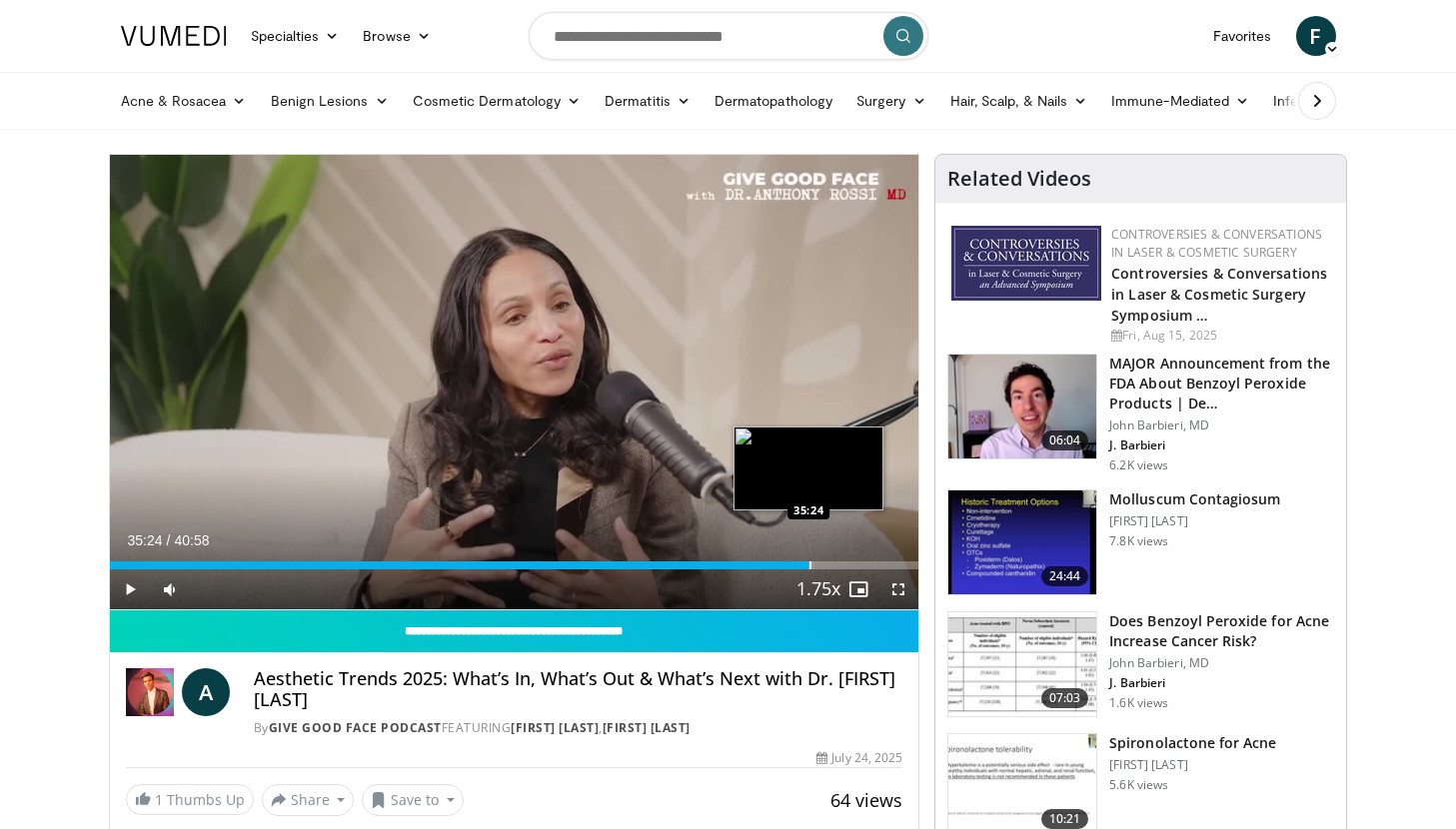 click at bounding box center [810, 565] 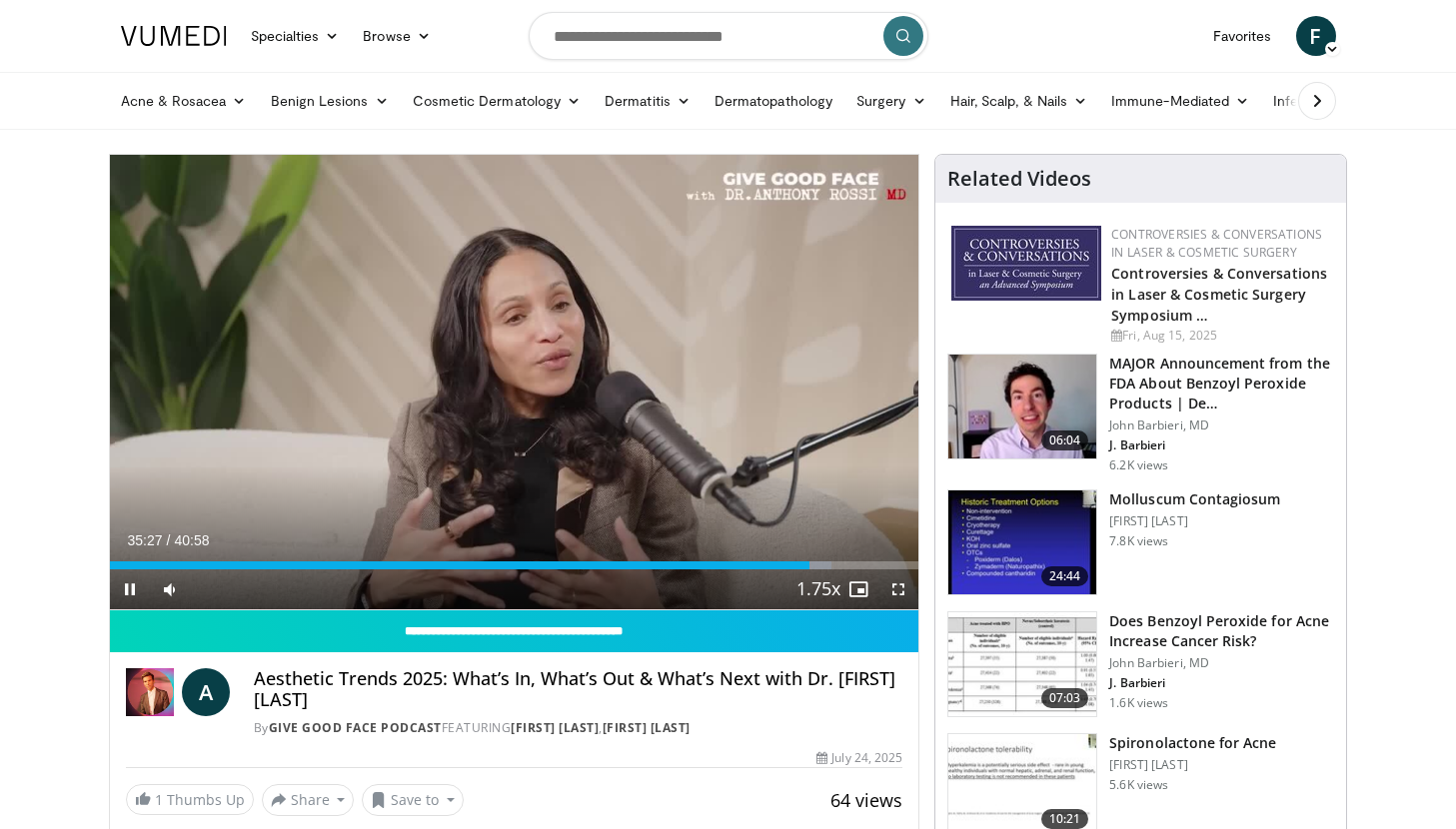 drag, startPoint x: 808, startPoint y: 560, endPoint x: 793, endPoint y: 560, distance: 15 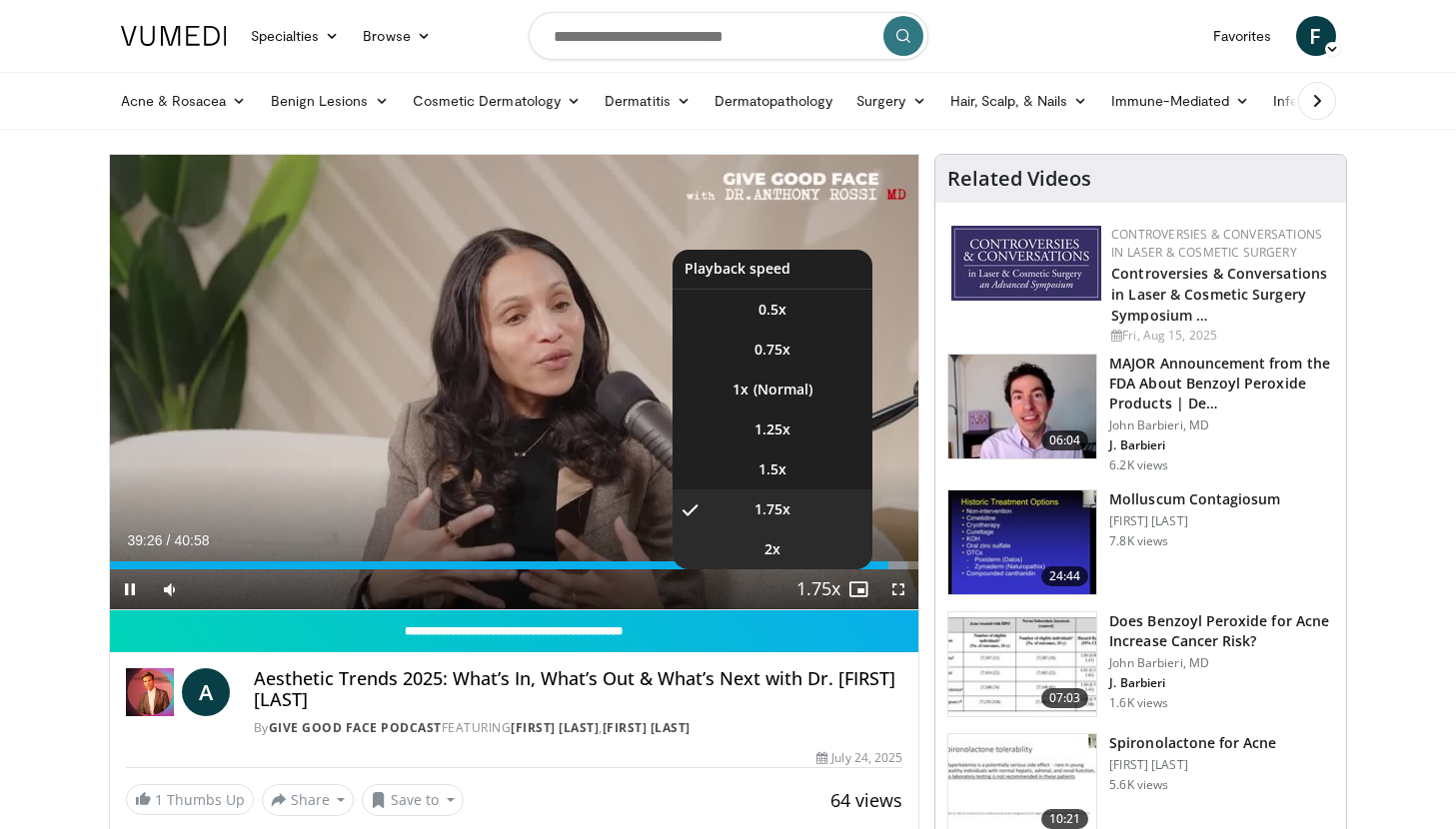 click on "2x" at bounding box center (772, 549) 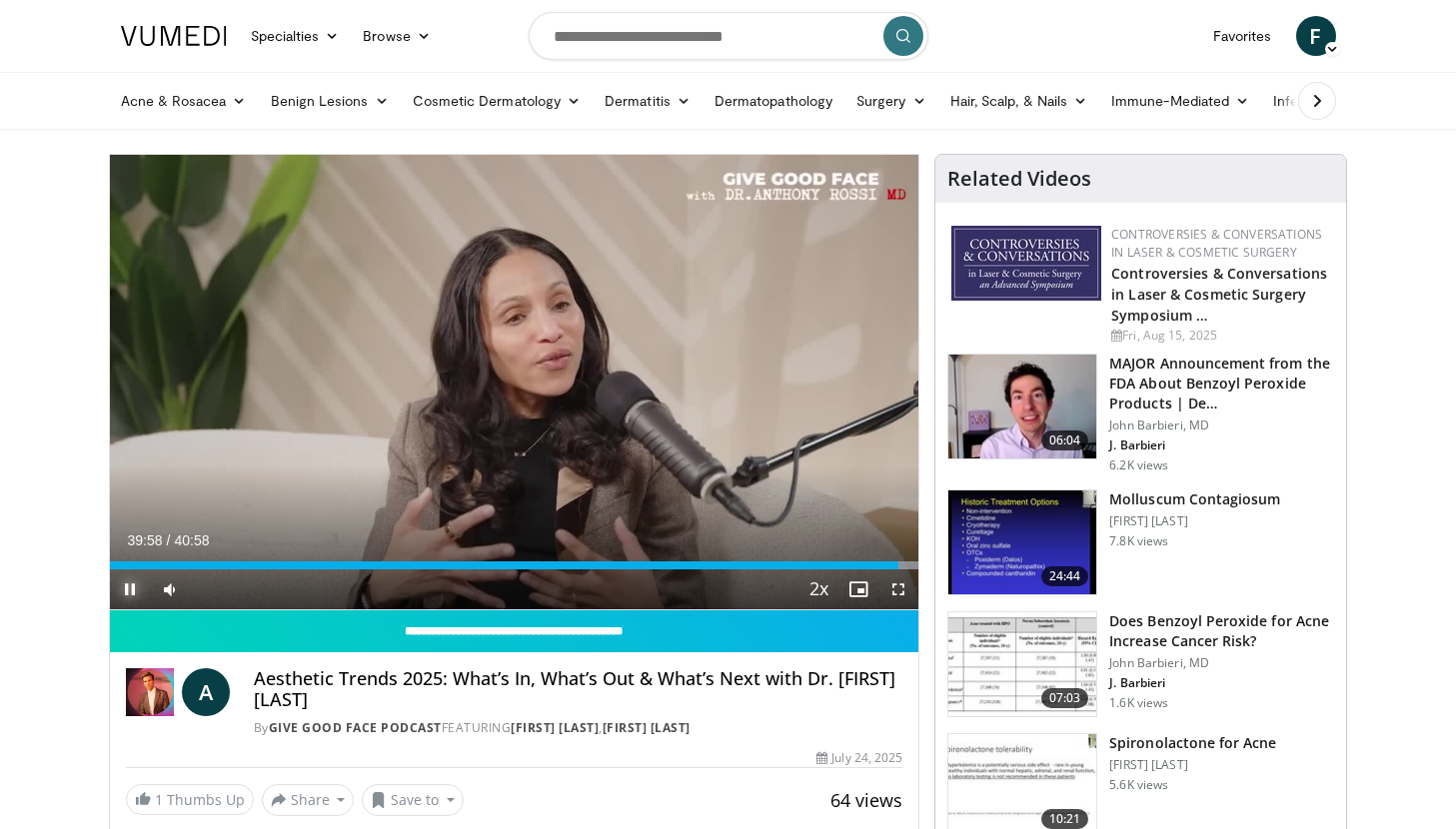 click at bounding box center (130, 589) 